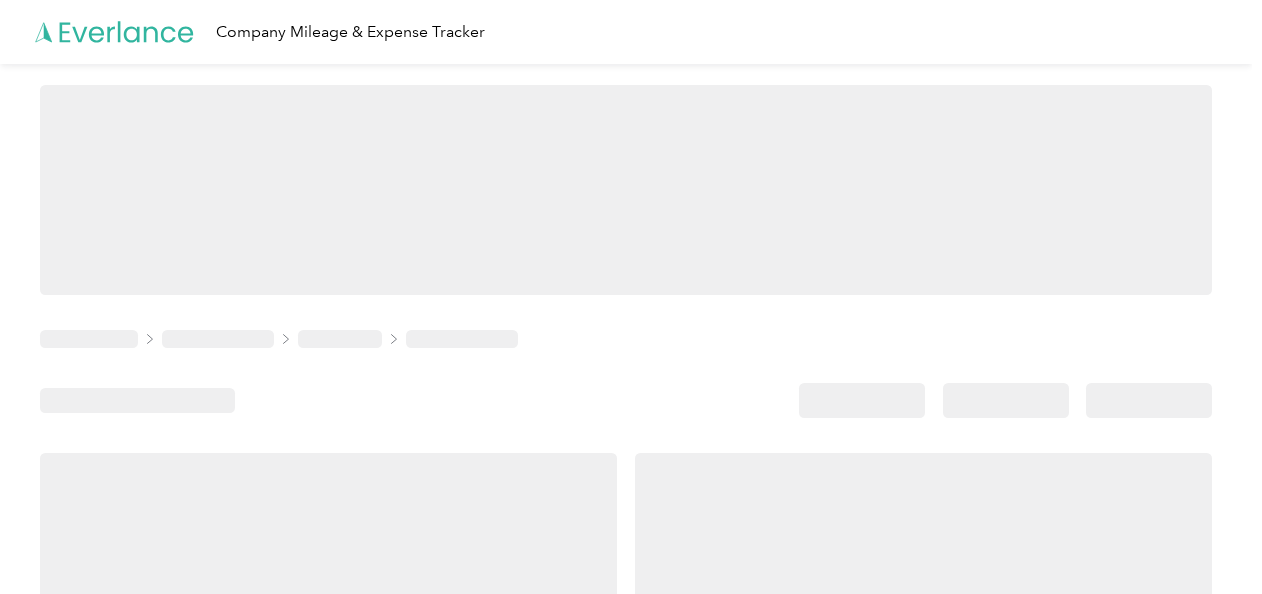 scroll, scrollTop: 0, scrollLeft: 0, axis: both 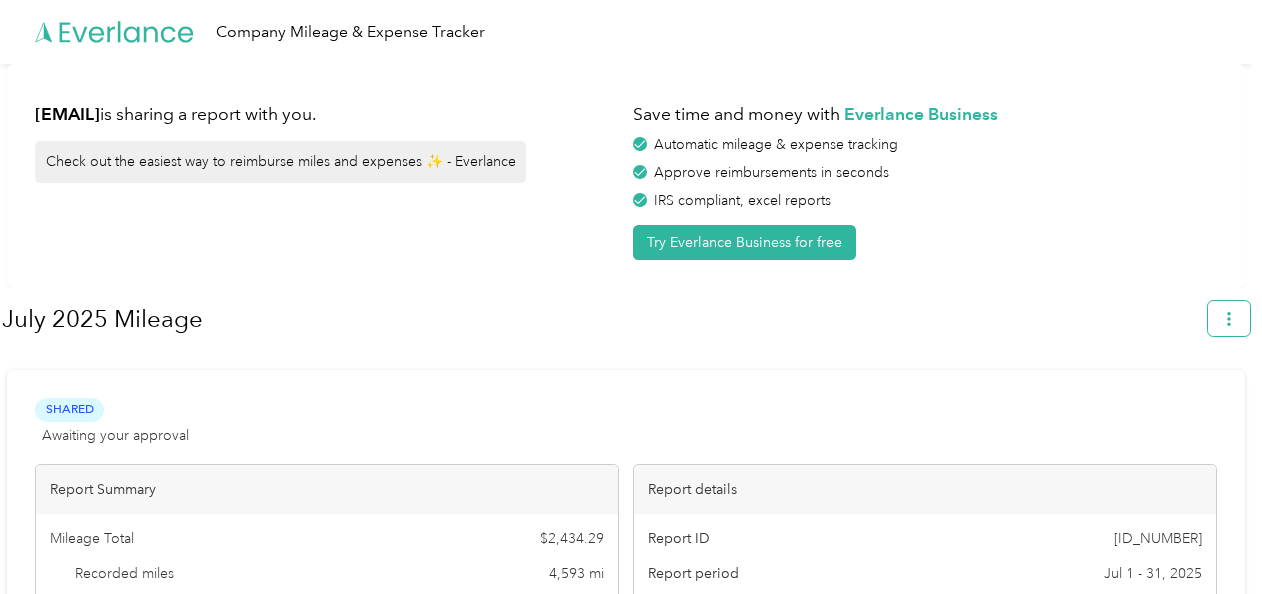 click at bounding box center [1229, 318] 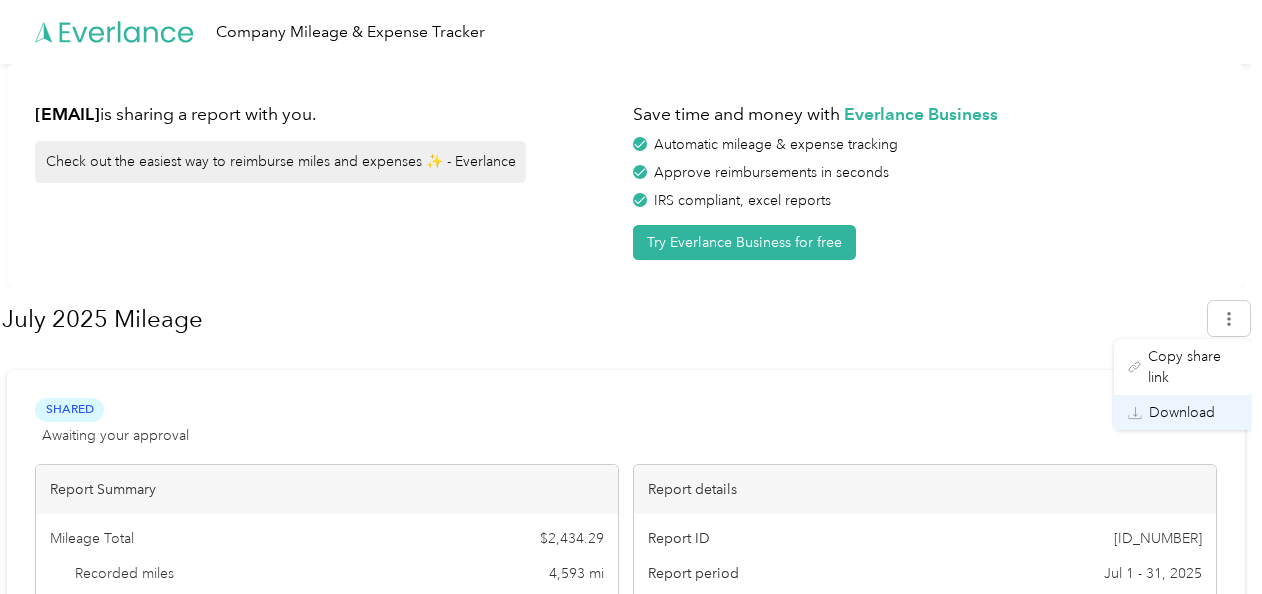 click on "Download" at bounding box center (1182, 412) 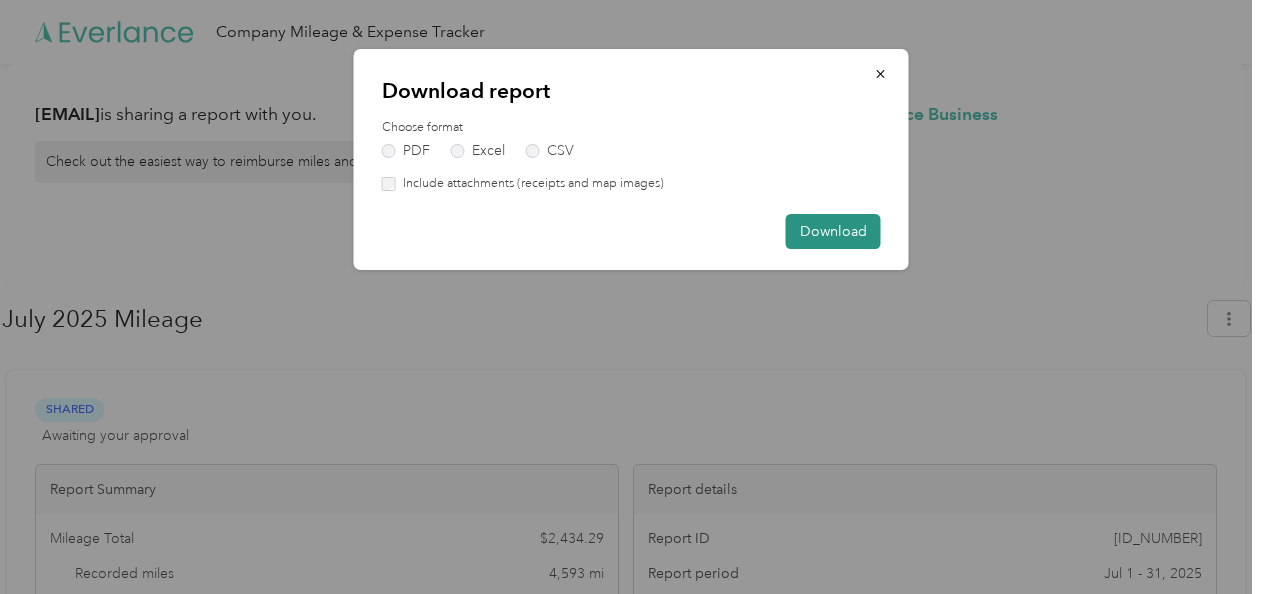 click on "Download" at bounding box center (833, 231) 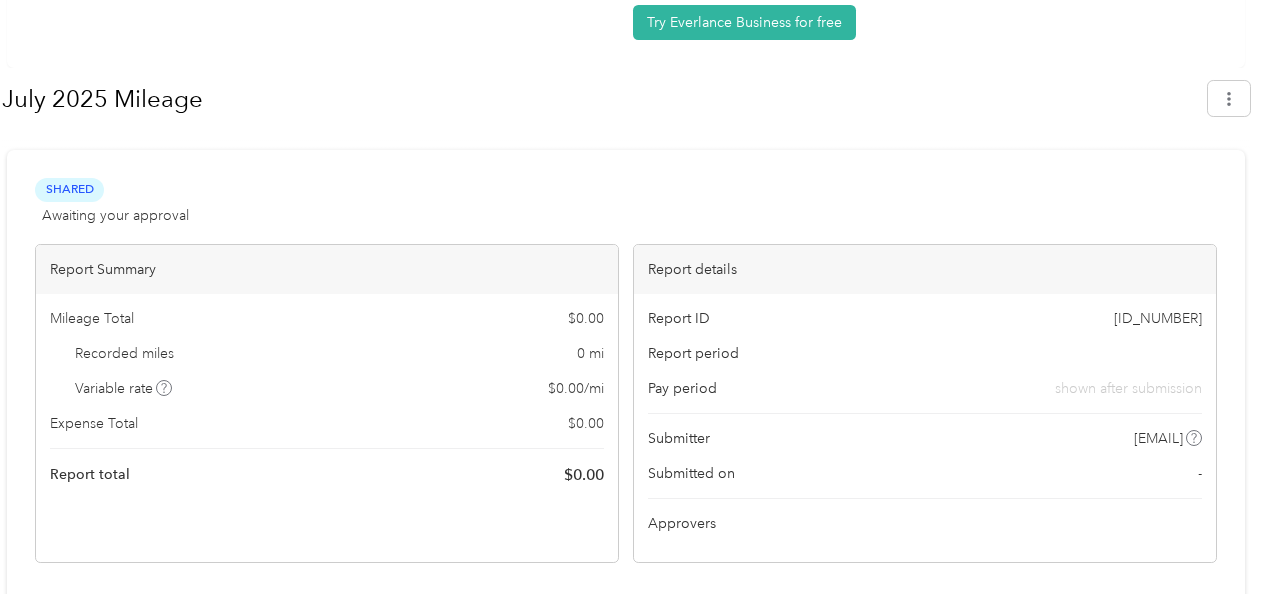 scroll, scrollTop: 232, scrollLeft: 0, axis: vertical 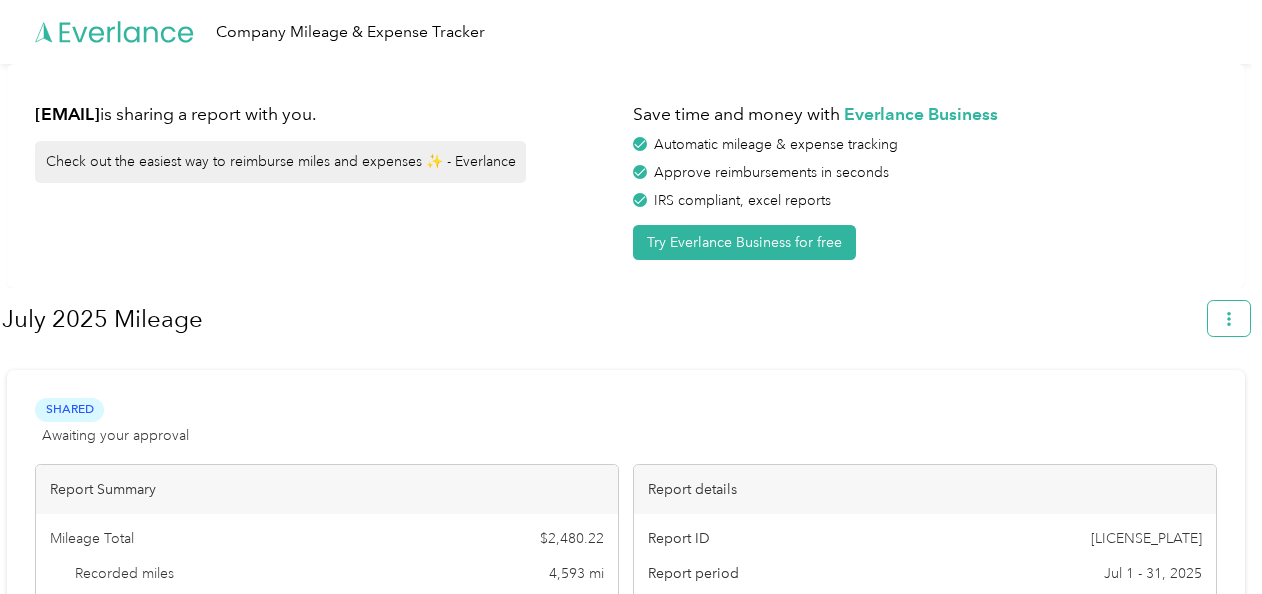click at bounding box center [1229, 318] 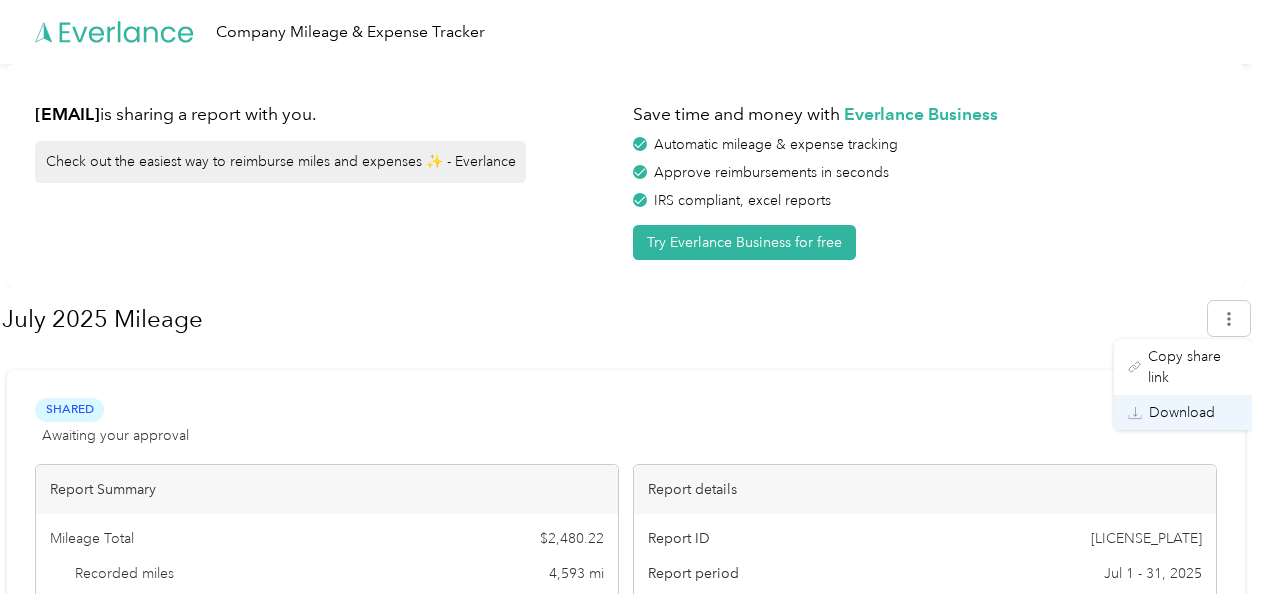 click on "Download" at bounding box center (1182, 412) 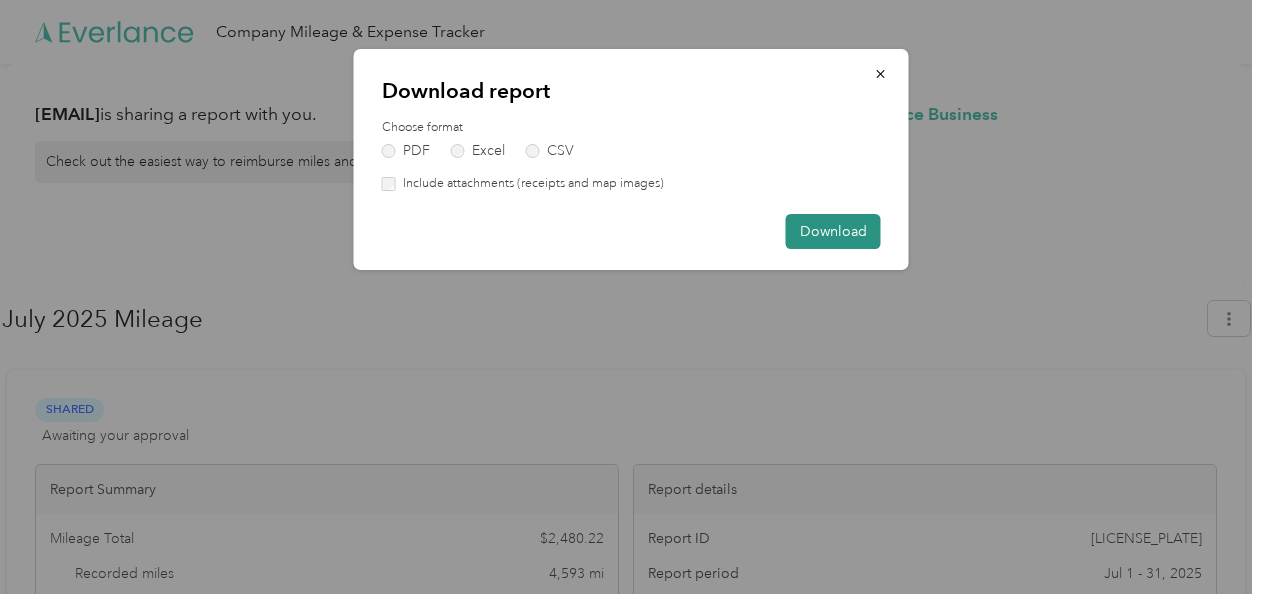click on "Download" at bounding box center [833, 231] 